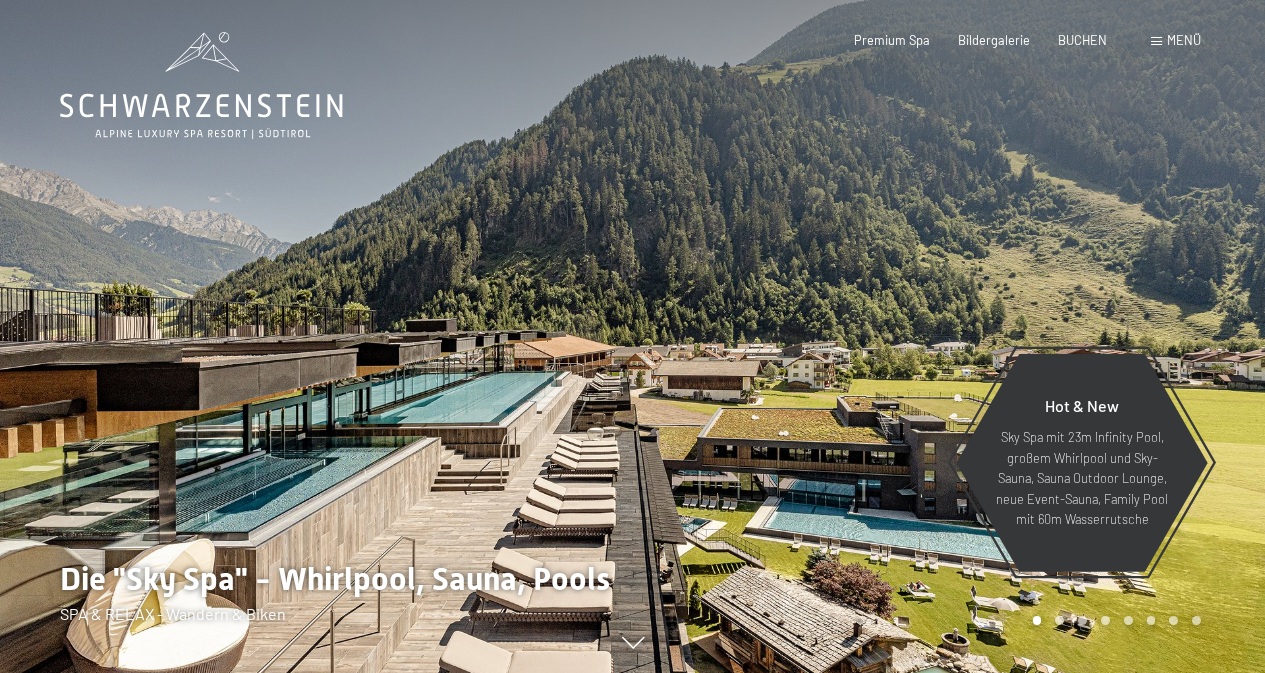 scroll, scrollTop: 0, scrollLeft: 0, axis: both 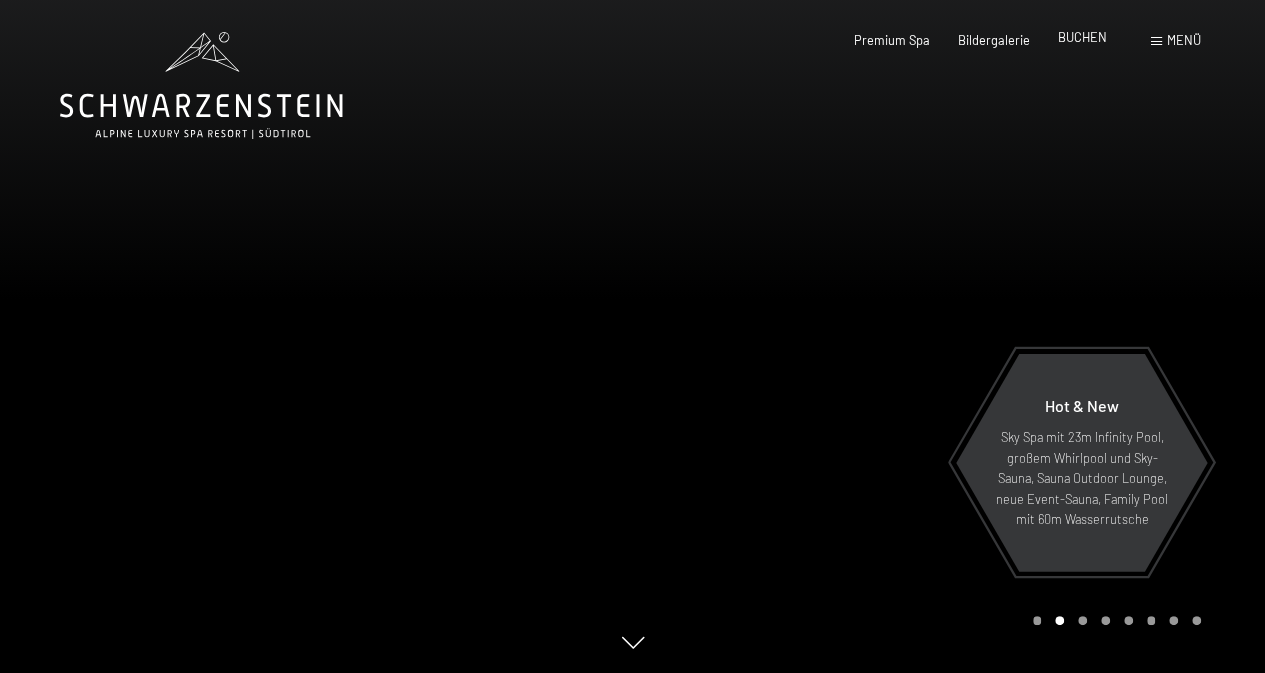 click on "BUCHEN" at bounding box center (1082, 37) 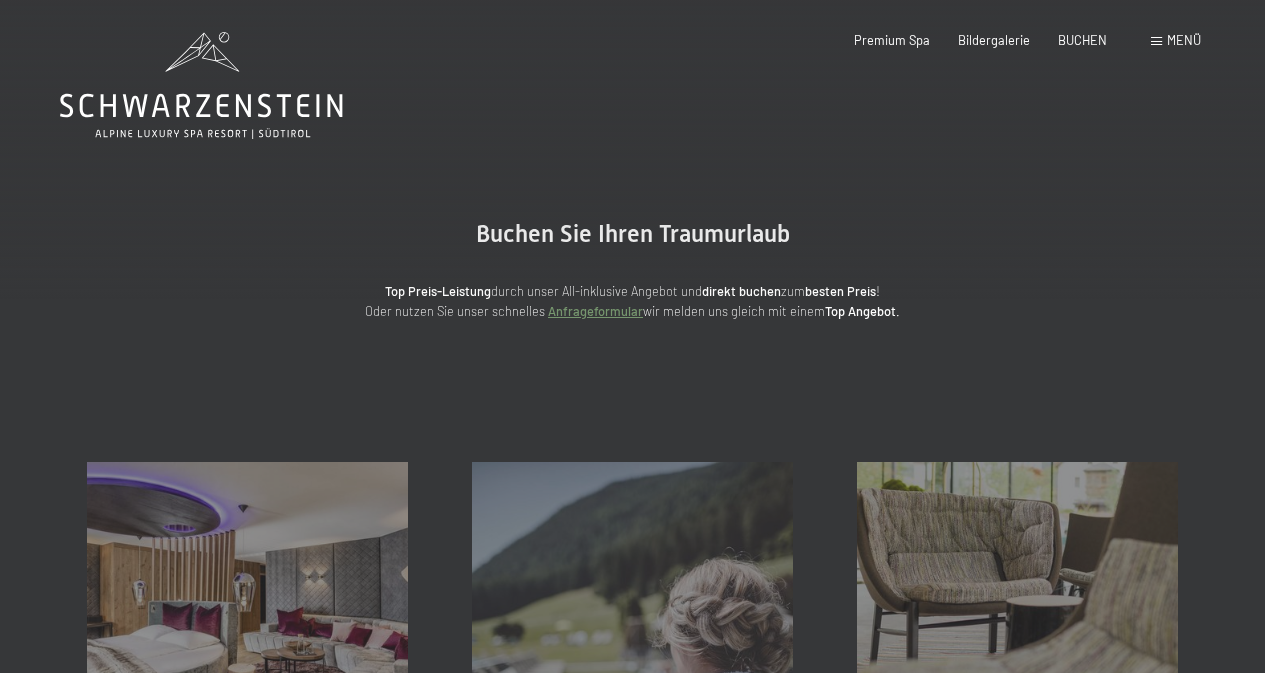 scroll, scrollTop: 0, scrollLeft: 0, axis: both 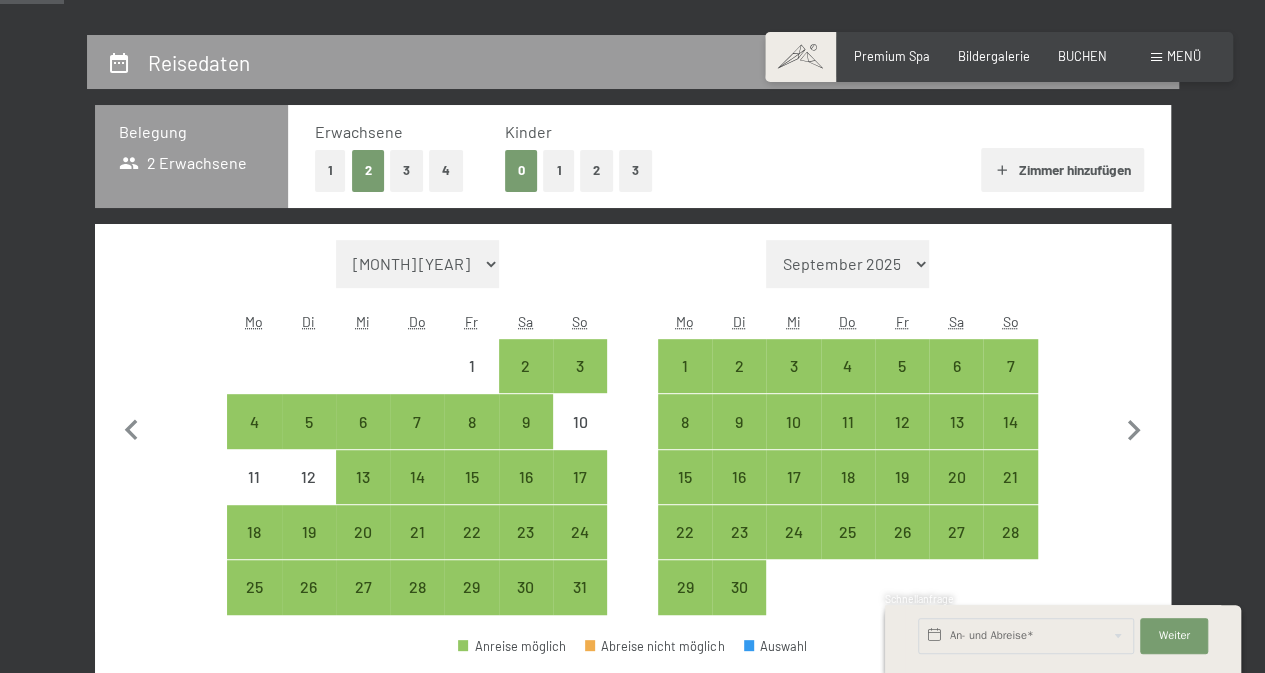 click on "2" at bounding box center [596, 170] 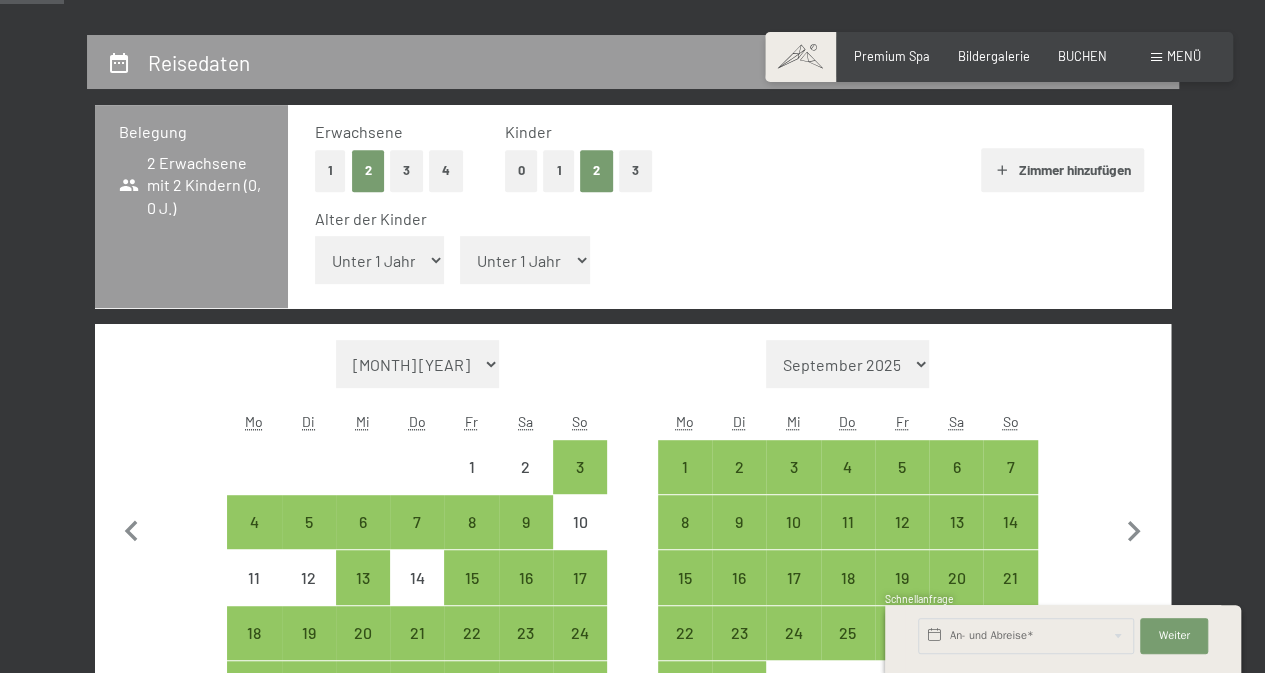 click on "Unter 1 Jahr 1 Jahr 2 Jahre 3 Jahre 4 Jahre 5 Jahre 6 Jahre 7 Jahre 8 Jahre 9 Jahre 10 Jahre 11 Jahre 12 Jahre 13 Jahre 14 Jahre 15 Jahre 16 Jahre 17 Jahre" at bounding box center (380, 260) 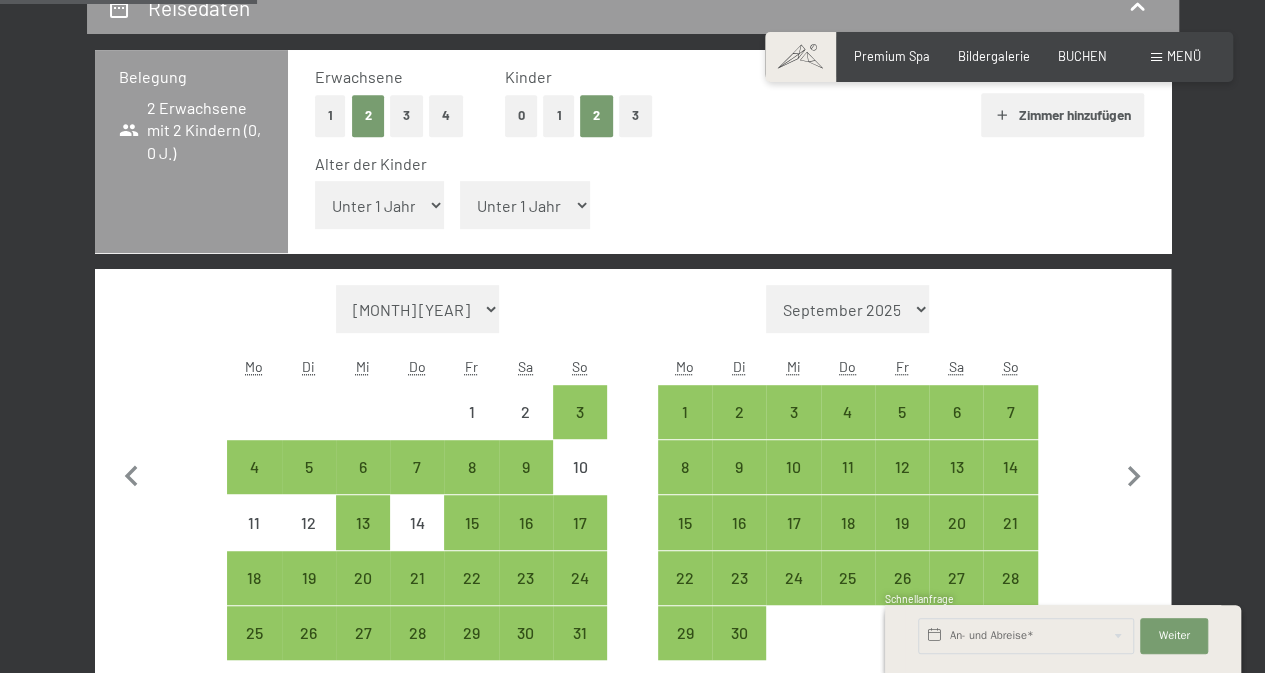scroll, scrollTop: 407, scrollLeft: 0, axis: vertical 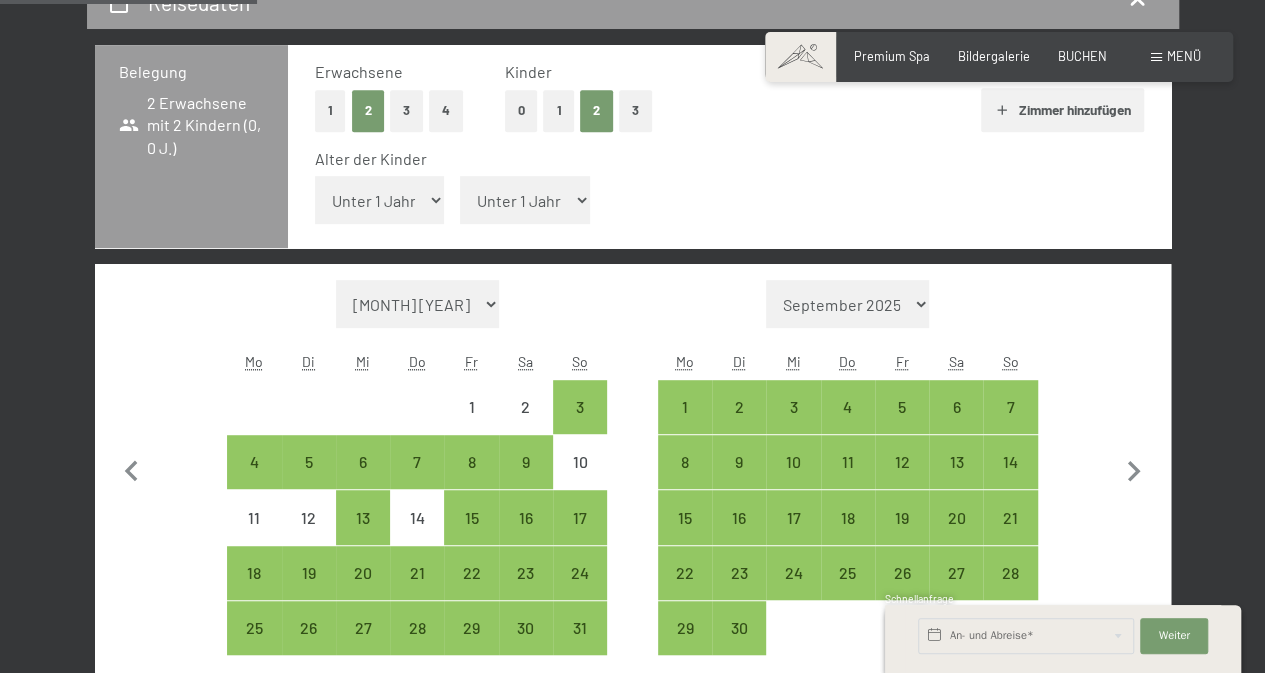 click on "Unter 1 Jahr 1 Jahr 2 Jahre 3 Jahre 4 Jahre 5 Jahre 6 Jahre 7 Jahre 8 Jahre 9 Jahre 10 Jahre 11 Jahre 12 Jahre 13 Jahre 14 Jahre 15 Jahre 16 Jahre 17 Jahre" at bounding box center [380, 200] 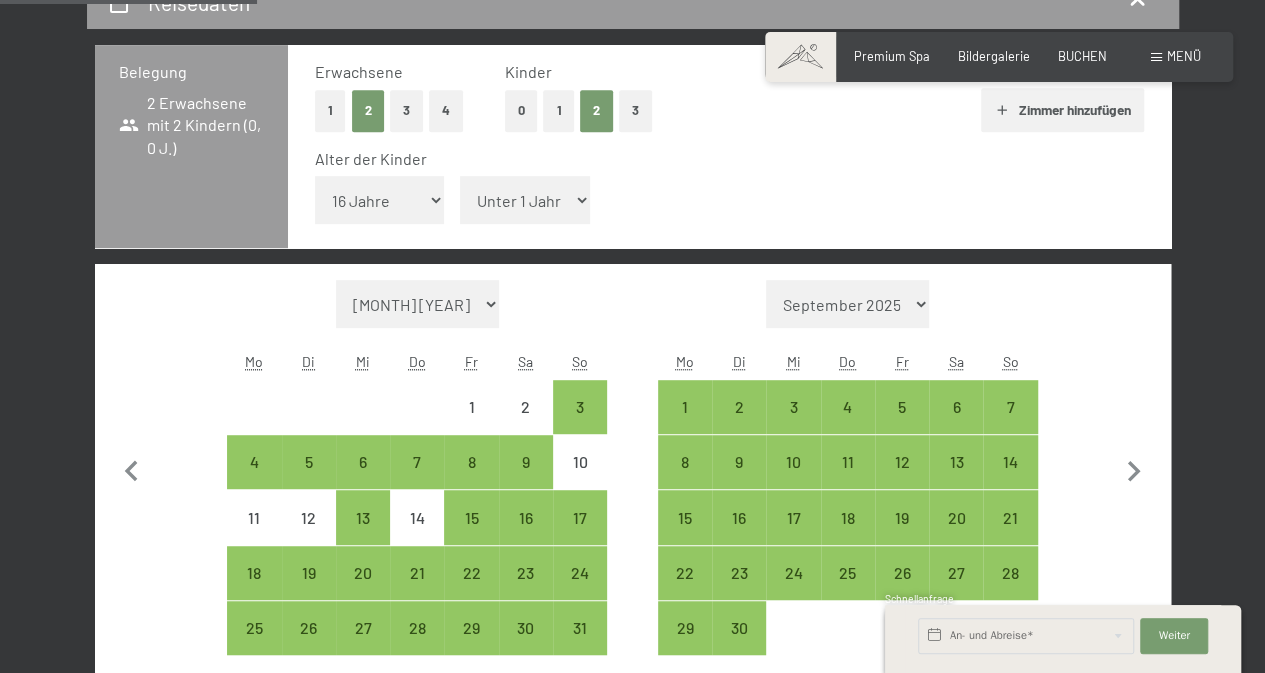 click on "Unter 1 Jahr 1 Jahr 2 Jahre 3 Jahre 4 Jahre 5 Jahre 6 Jahre 7 Jahre 8 Jahre 9 Jahre 10 Jahre 11 Jahre 12 Jahre 13 Jahre 14 Jahre 15 Jahre 16 Jahre 17 Jahre" at bounding box center [380, 200] 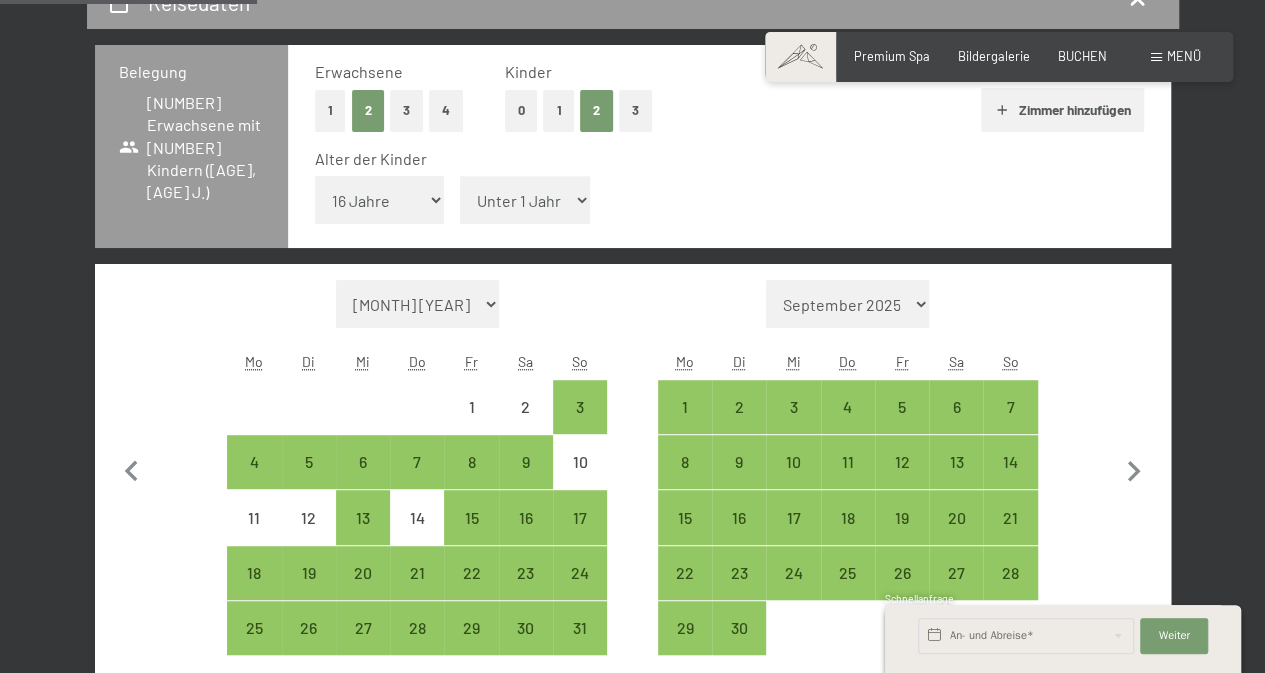 click on "Unter 1 Jahr 1 Jahr 2 Jahre 3 Jahre 4 Jahre 5 Jahre 6 Jahre 7 Jahre 8 Jahre 9 Jahre 10 Jahre 11 Jahre 12 Jahre 13 Jahre 14 Jahre 15 Jahre 16 Jahre 17 Jahre" at bounding box center (525, 200) 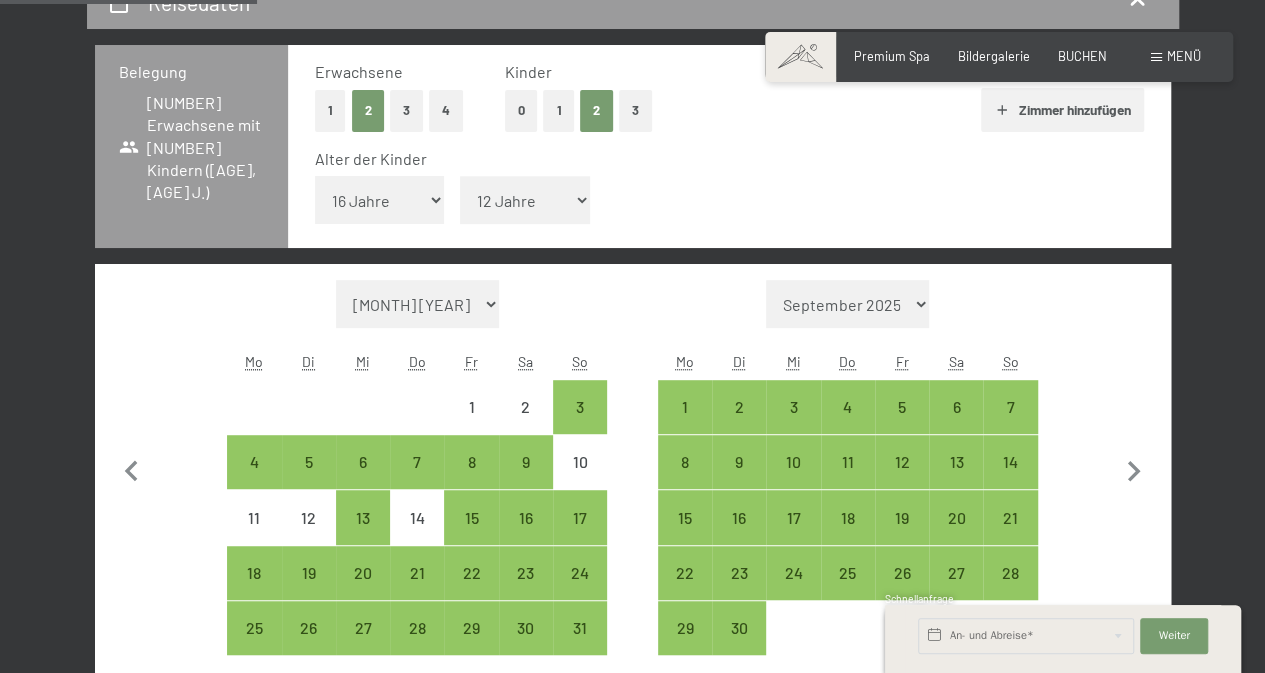click on "Unter 1 Jahr 1 Jahr 2 Jahre 3 Jahre 4 Jahre 5 Jahre 6 Jahre 7 Jahre 8 Jahre 9 Jahre 10 Jahre 11 Jahre 12 Jahre 13 Jahre 14 Jahre 15 Jahre 16 Jahre 17 Jahre" at bounding box center (525, 200) 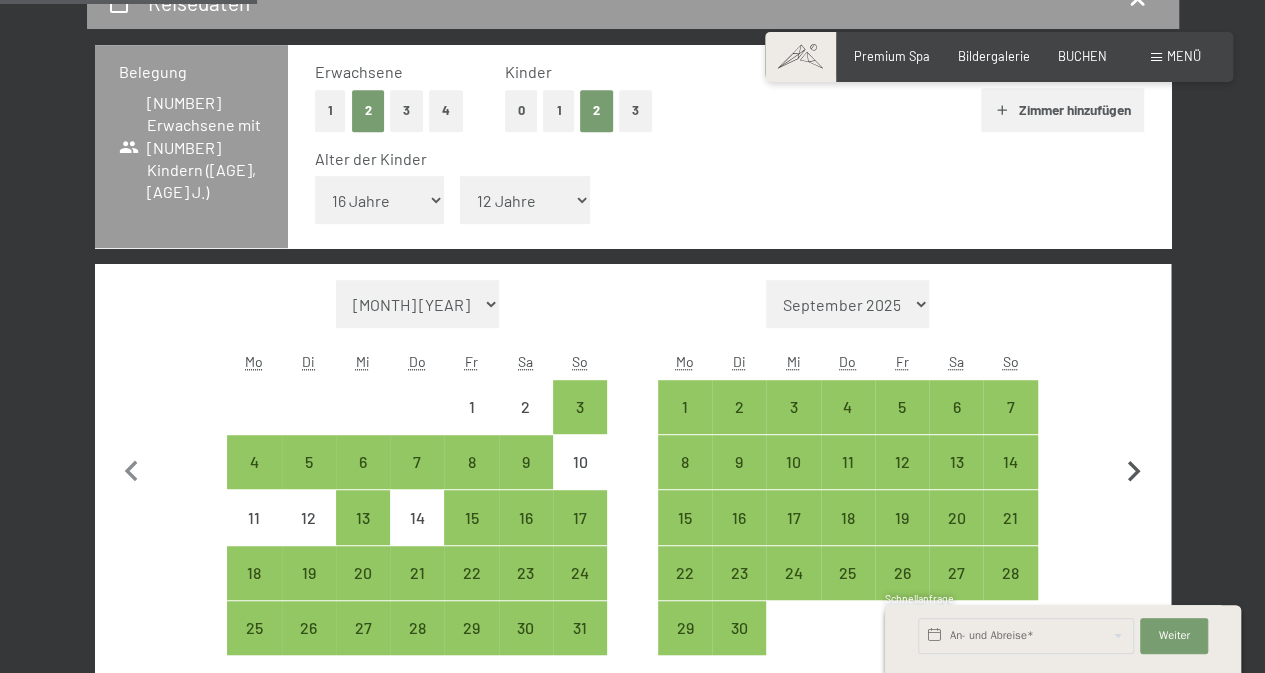 click 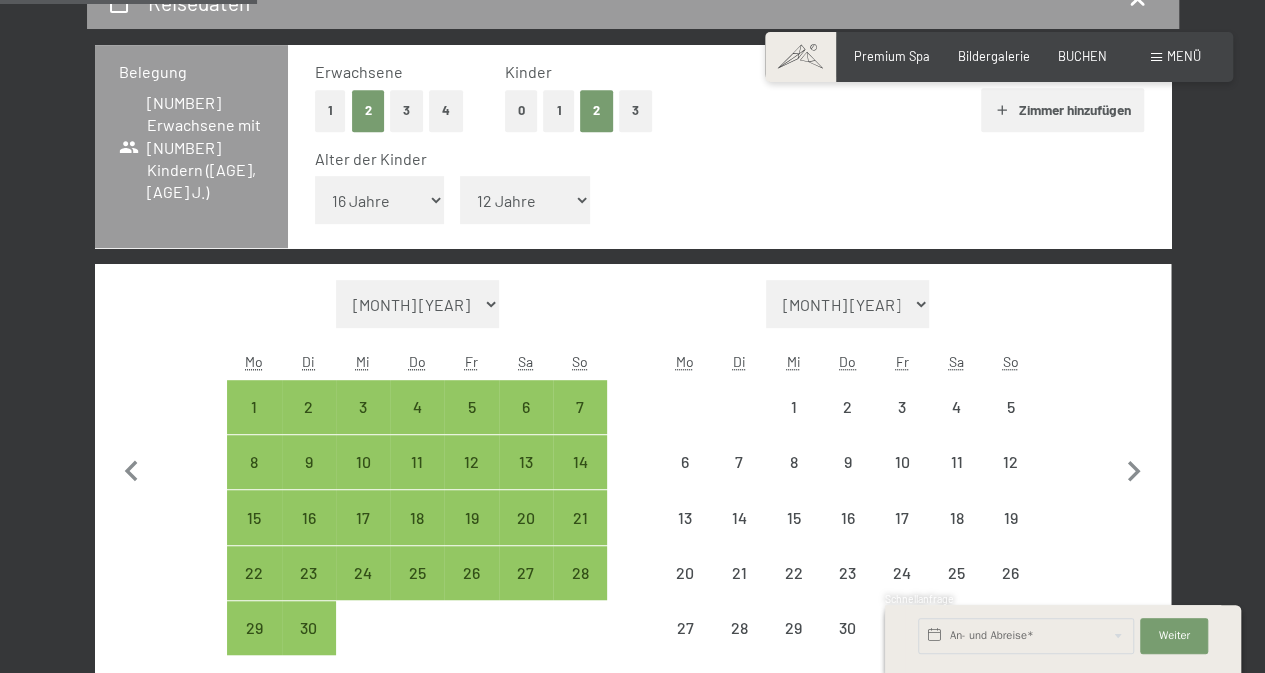 select on "2025-09-01" 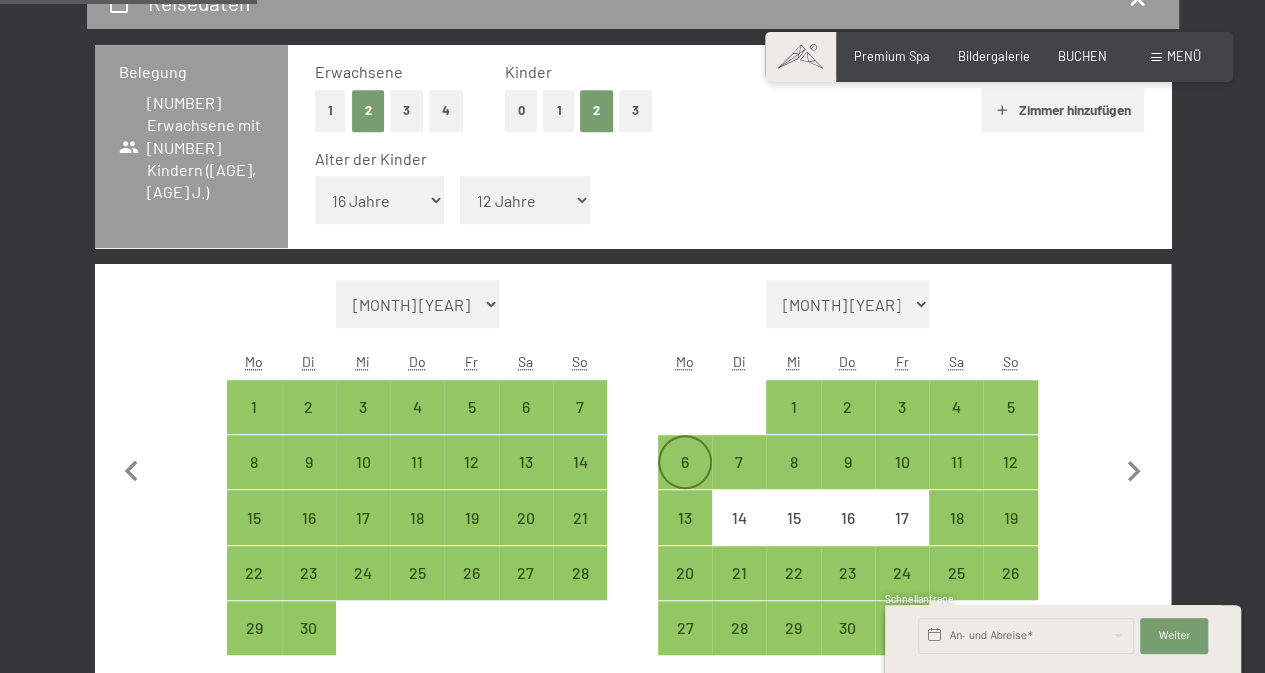 click on "6" at bounding box center (685, 479) 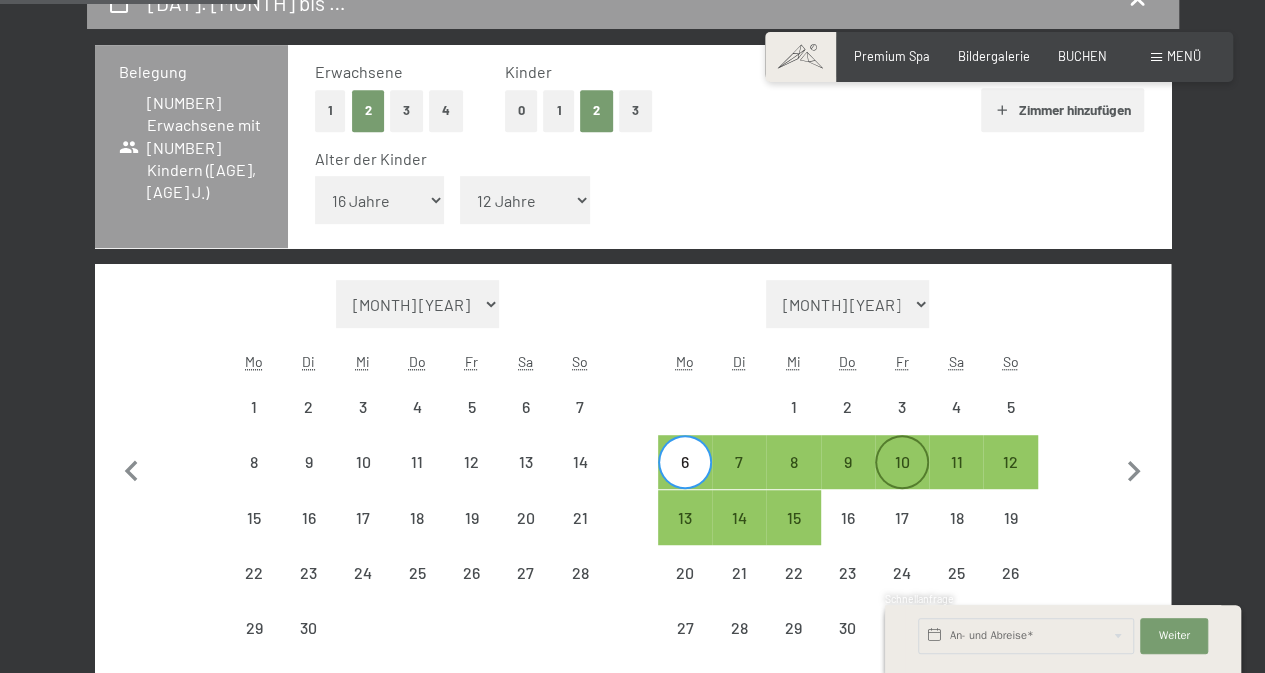 click on "10" at bounding box center (902, 479) 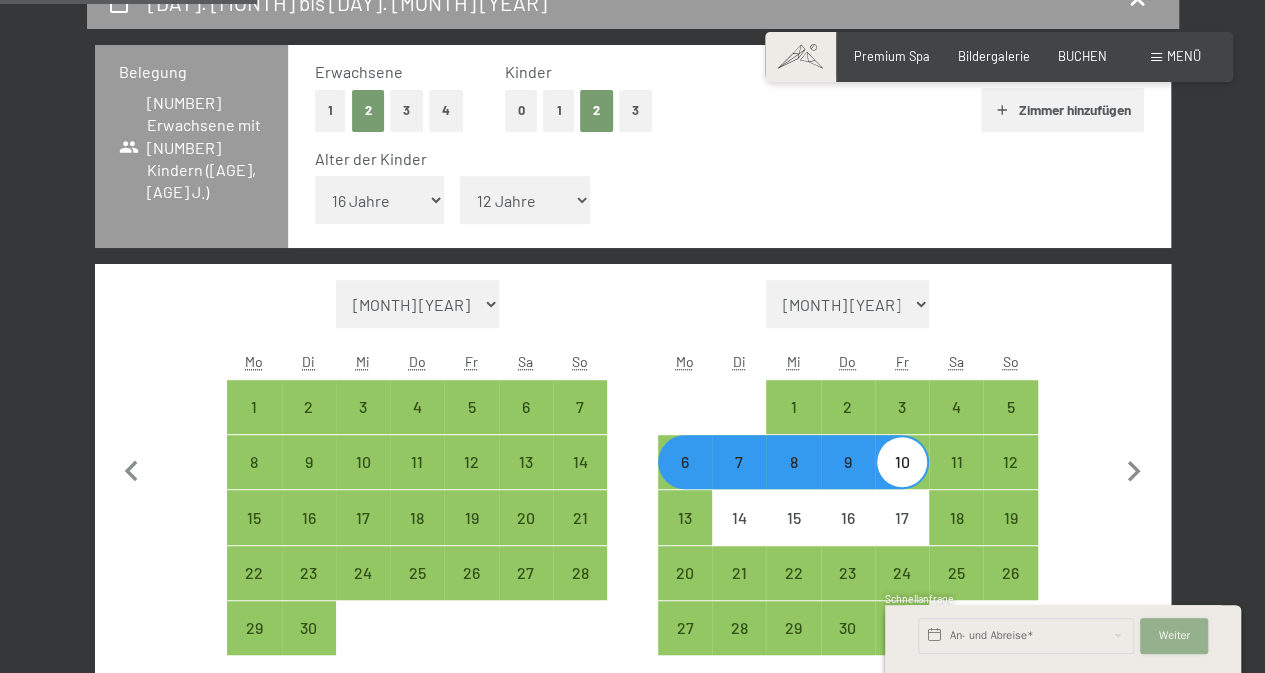 click on "Weiter Adressfelder ausblenden" at bounding box center (1174, 636) 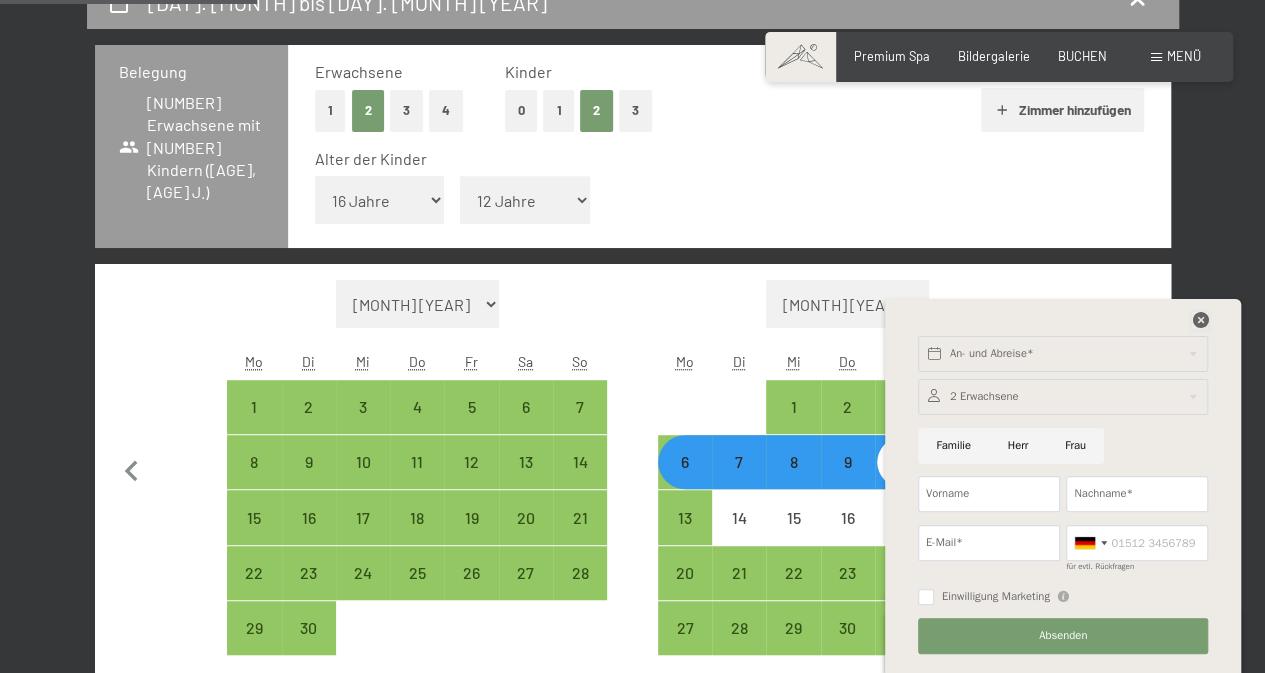 click at bounding box center [1200, 320] 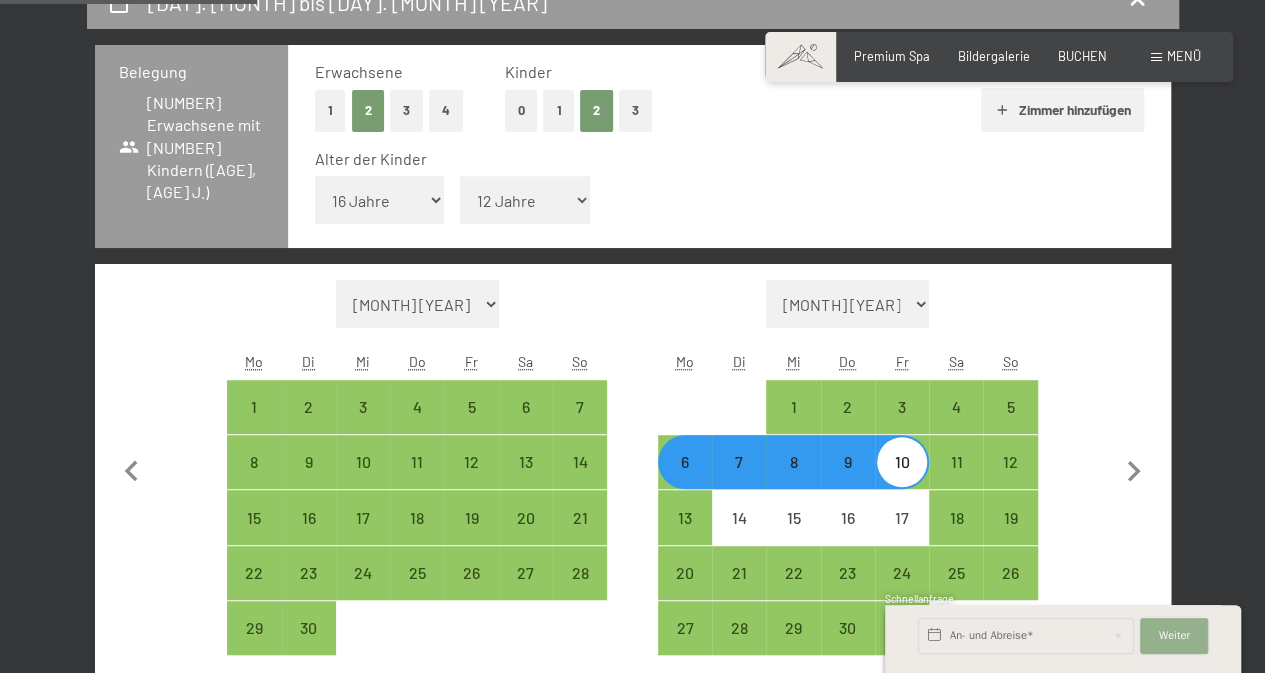 click on "Weiter" at bounding box center [1174, 636] 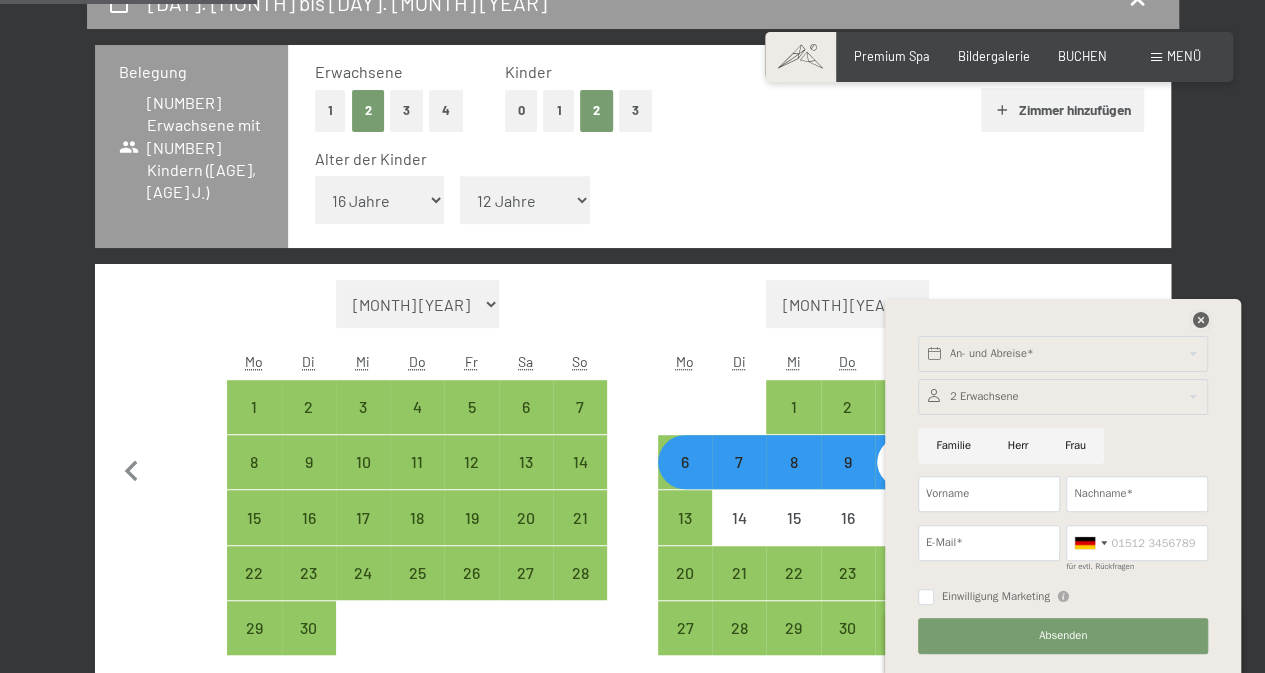 click at bounding box center [1200, 320] 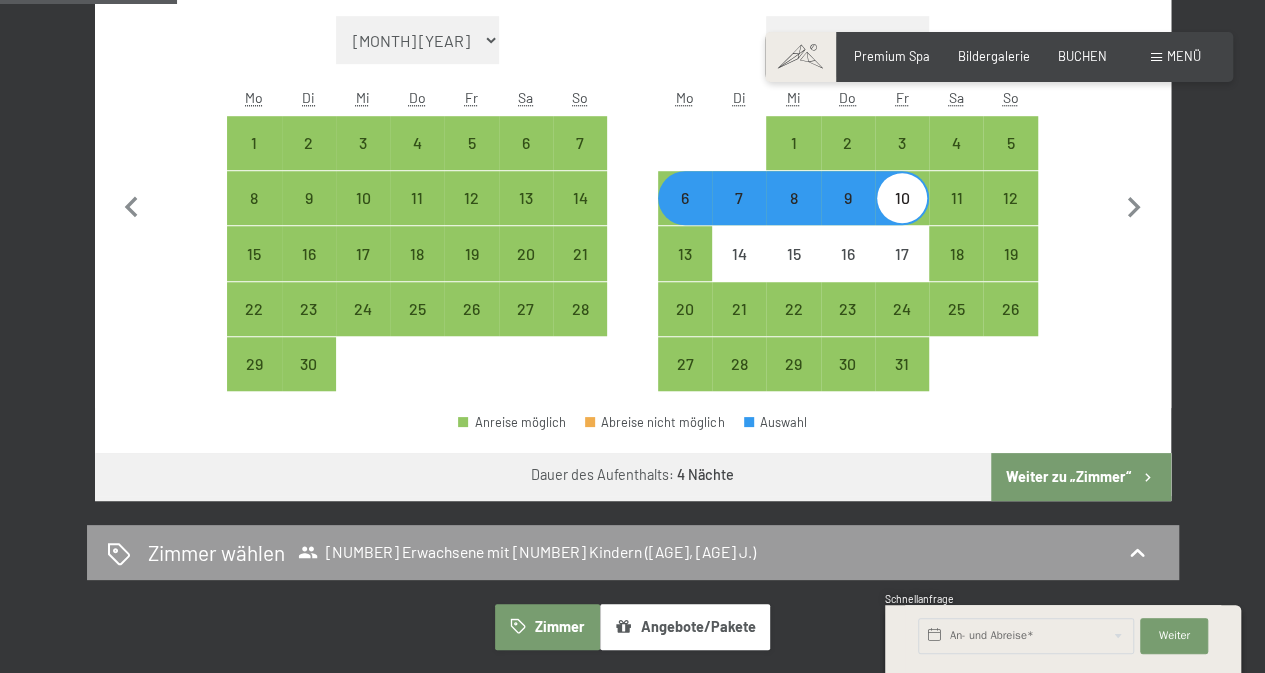 scroll, scrollTop: 713, scrollLeft: 0, axis: vertical 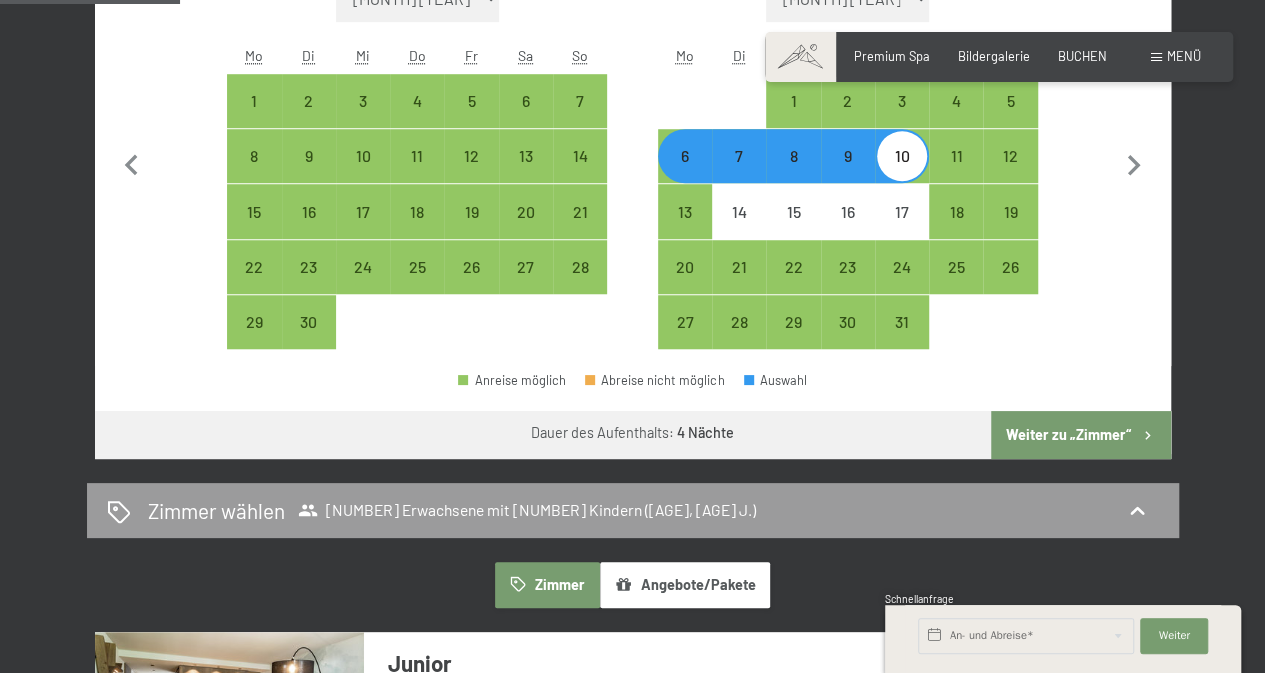click on "Weiter zu „Zimmer“" at bounding box center [1080, 435] 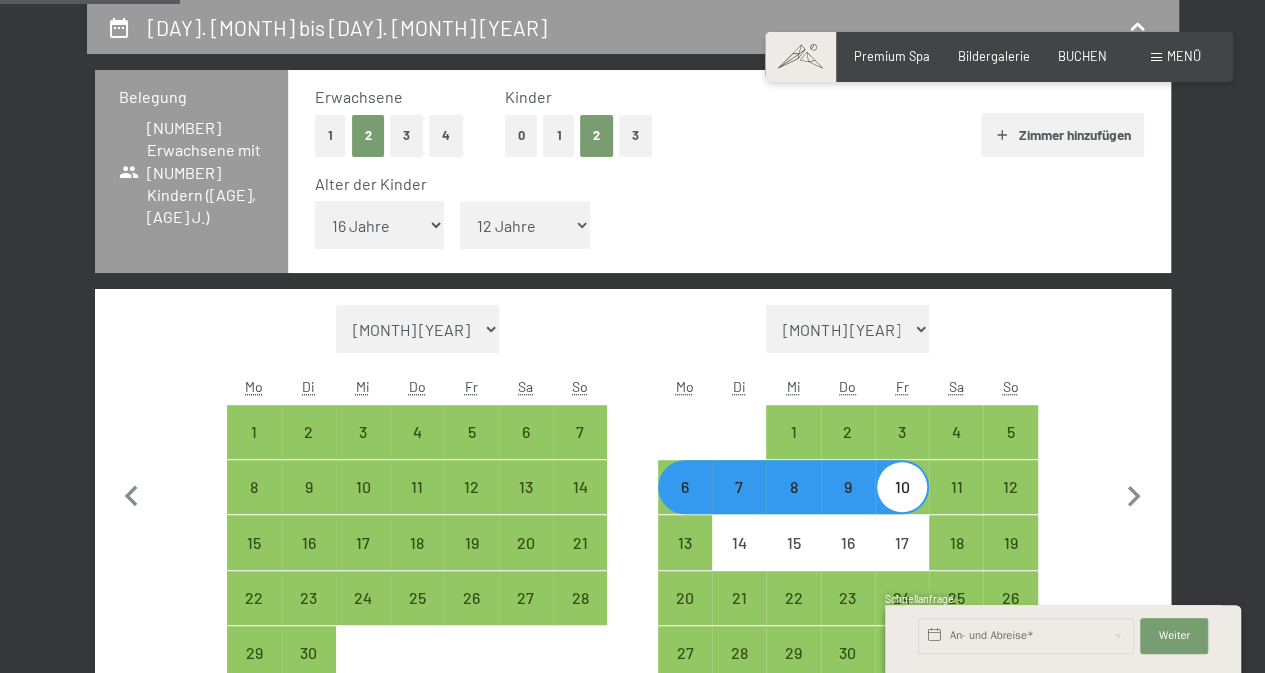 select on "2025-09-01" 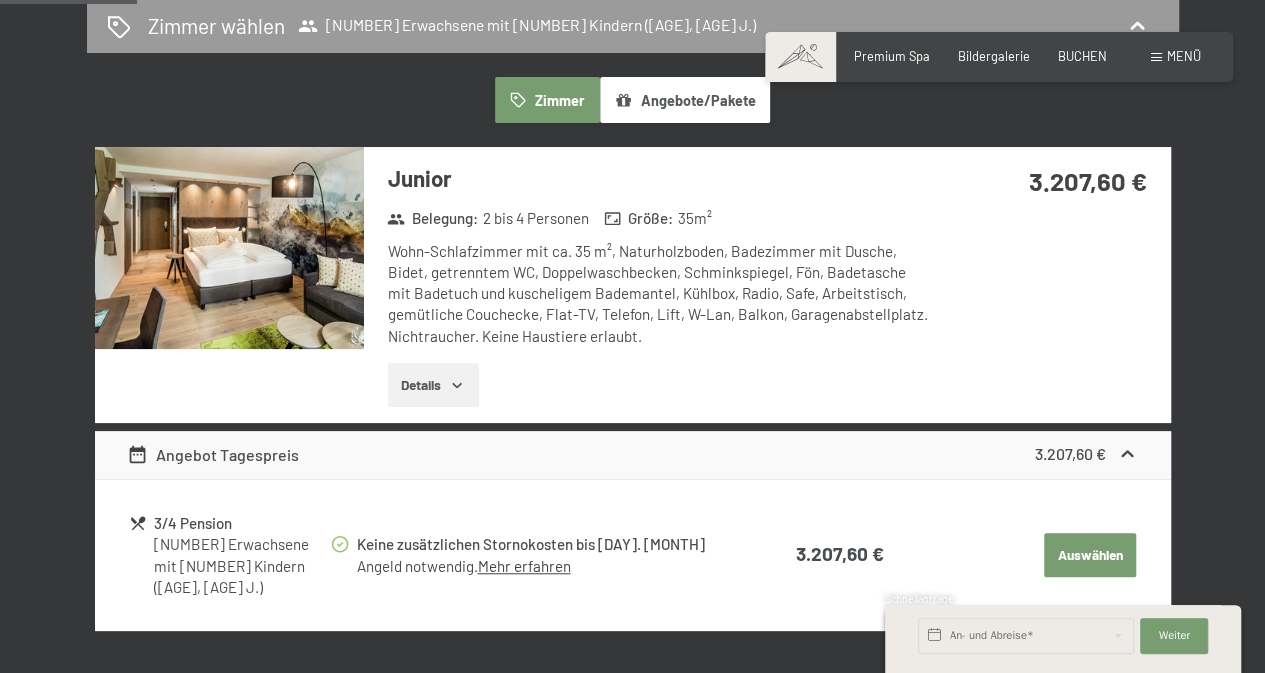 scroll, scrollTop: 0, scrollLeft: 0, axis: both 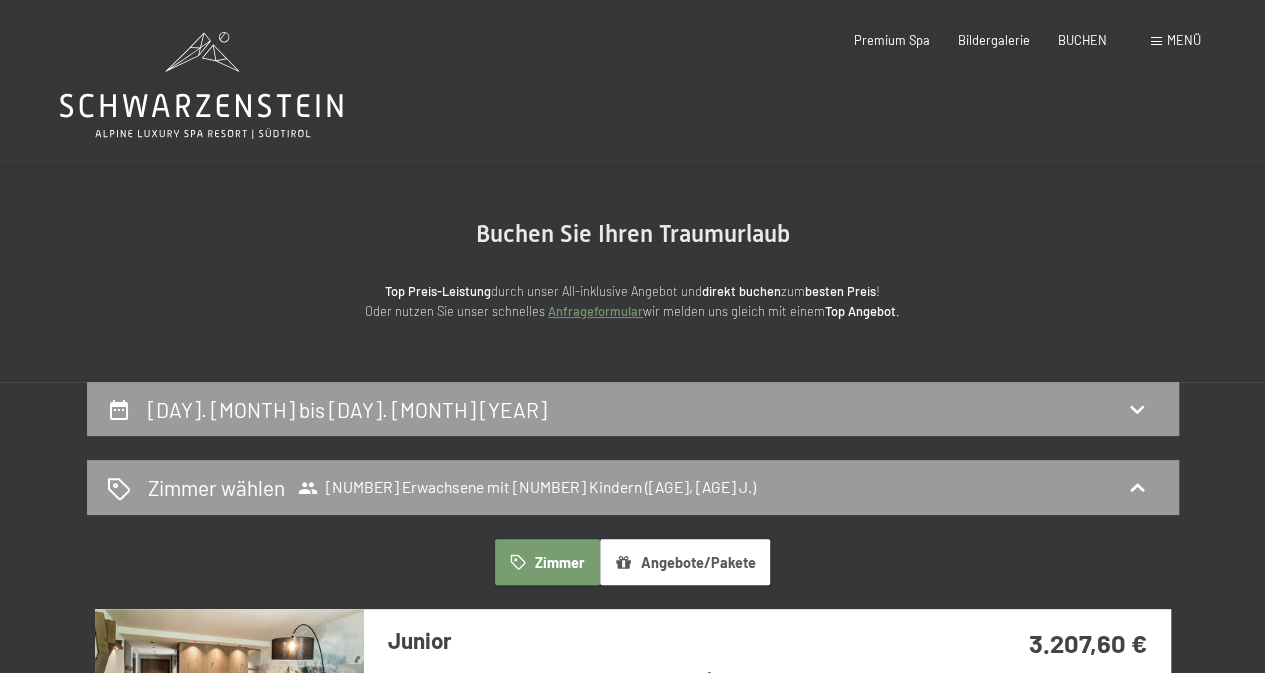 click 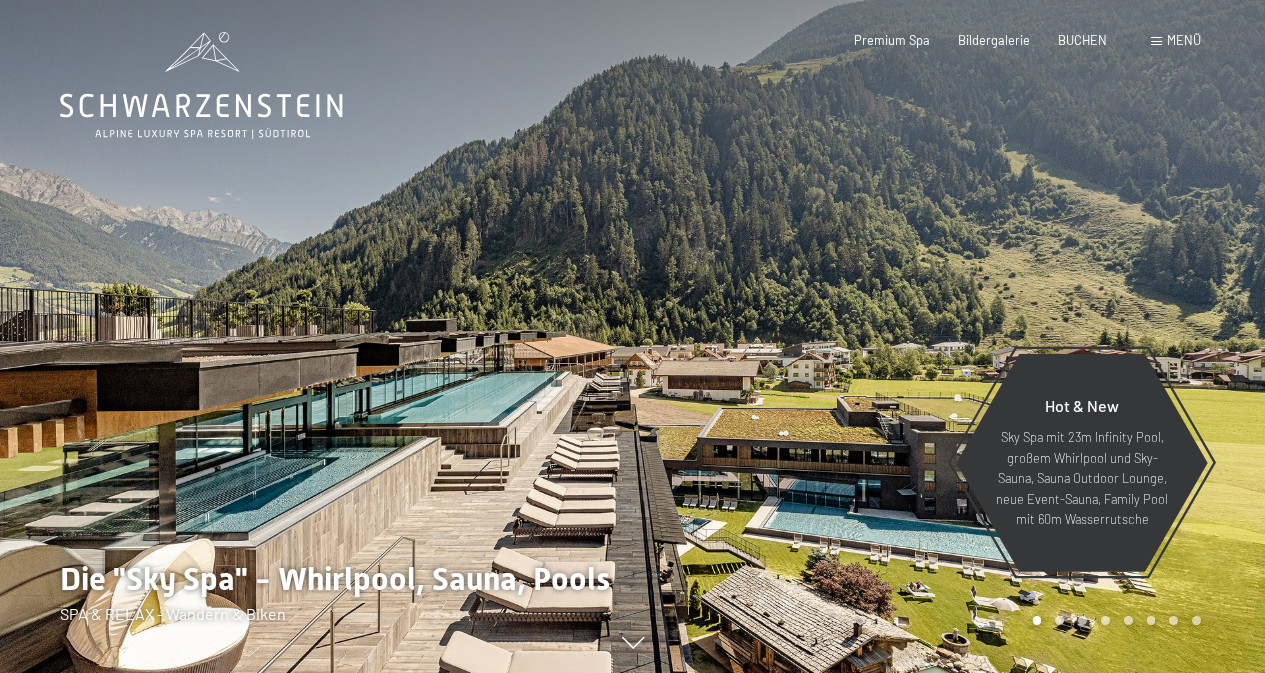 scroll, scrollTop: 0, scrollLeft: 0, axis: both 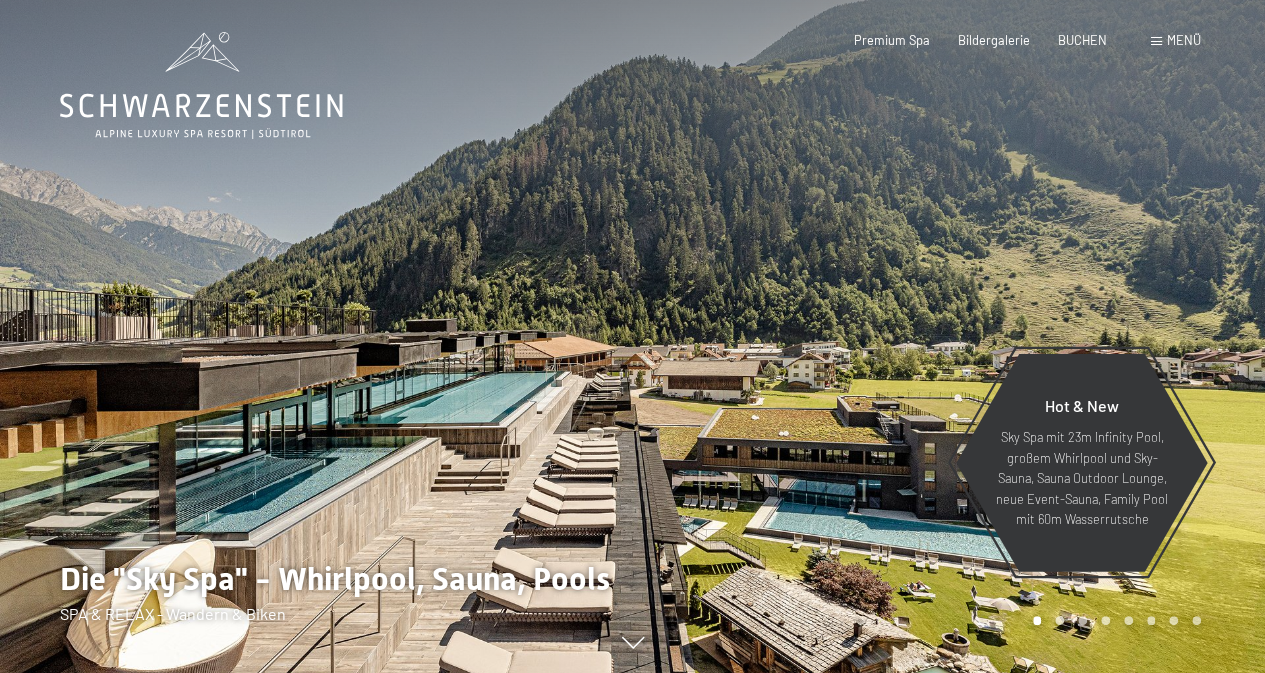 click on "Menü" at bounding box center (1184, 40) 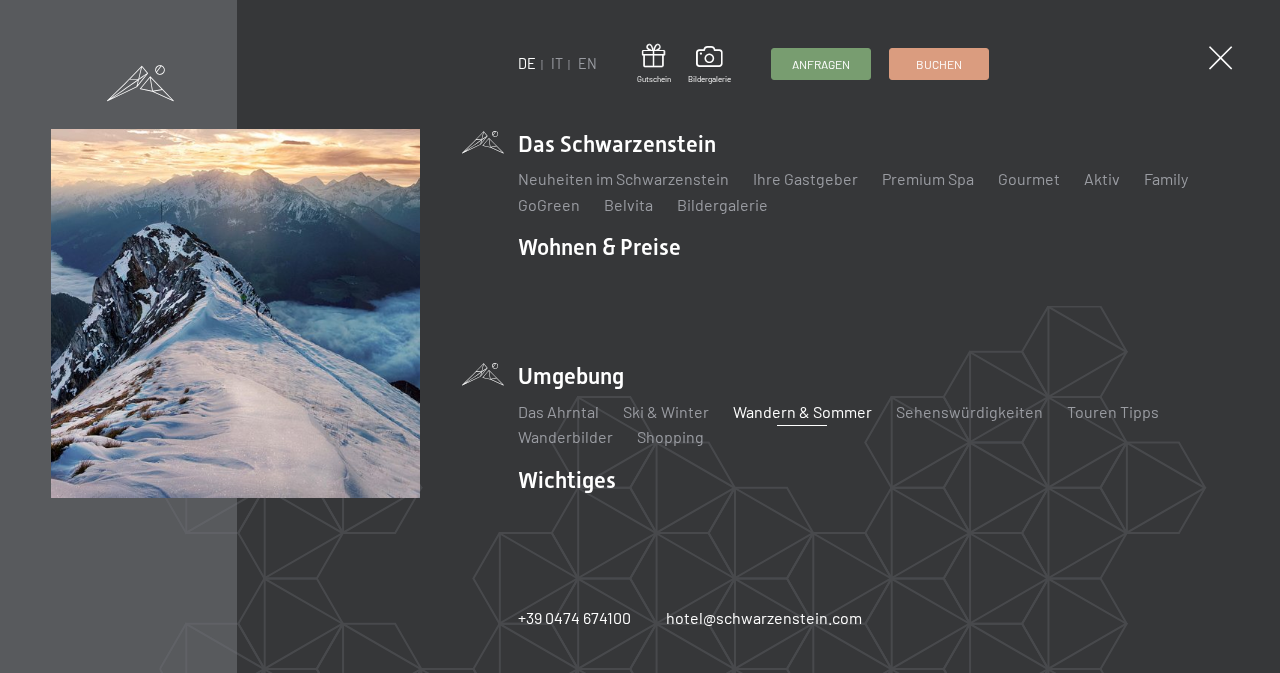 click on "Wandern & Sommer" at bounding box center (802, 411) 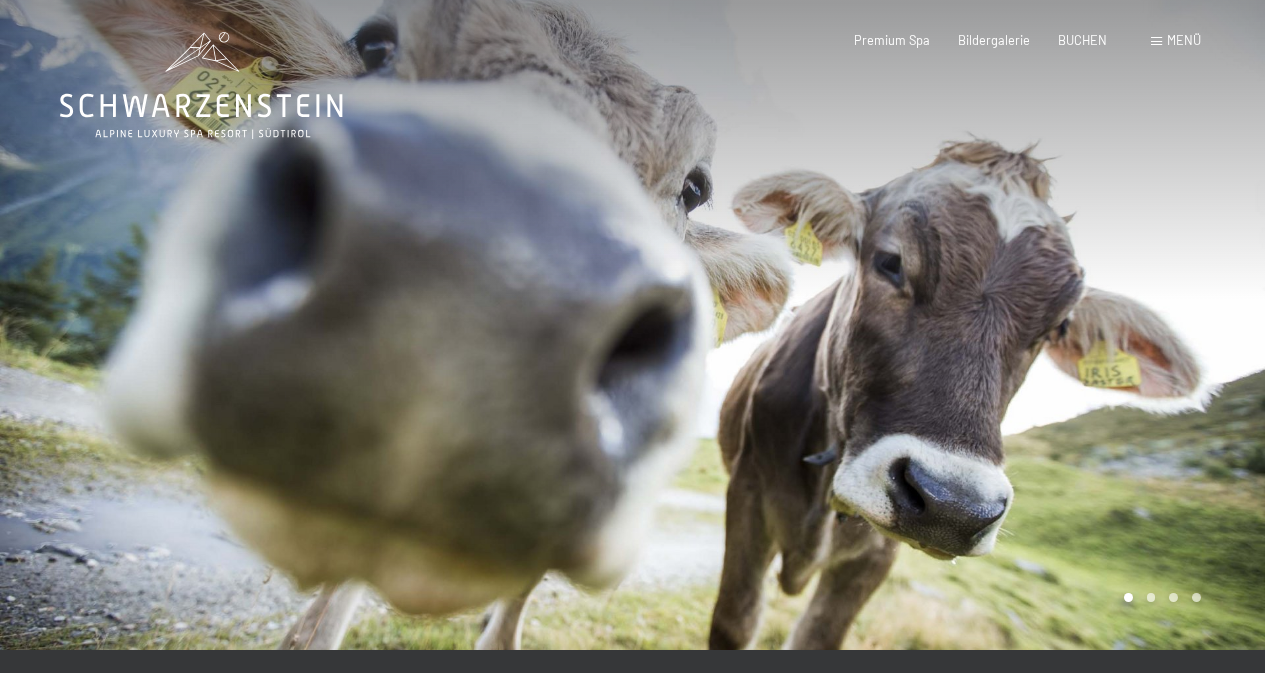 scroll, scrollTop: 0, scrollLeft: 0, axis: both 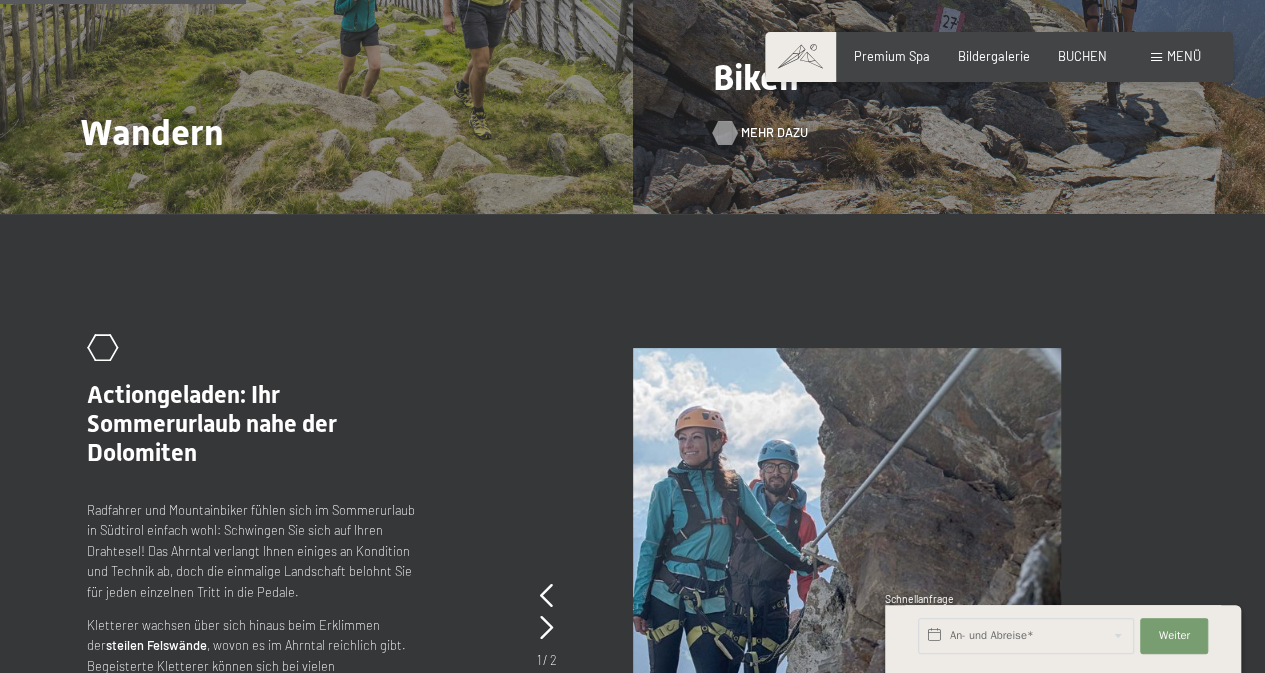 click on "Mehr dazu" at bounding box center [774, 133] 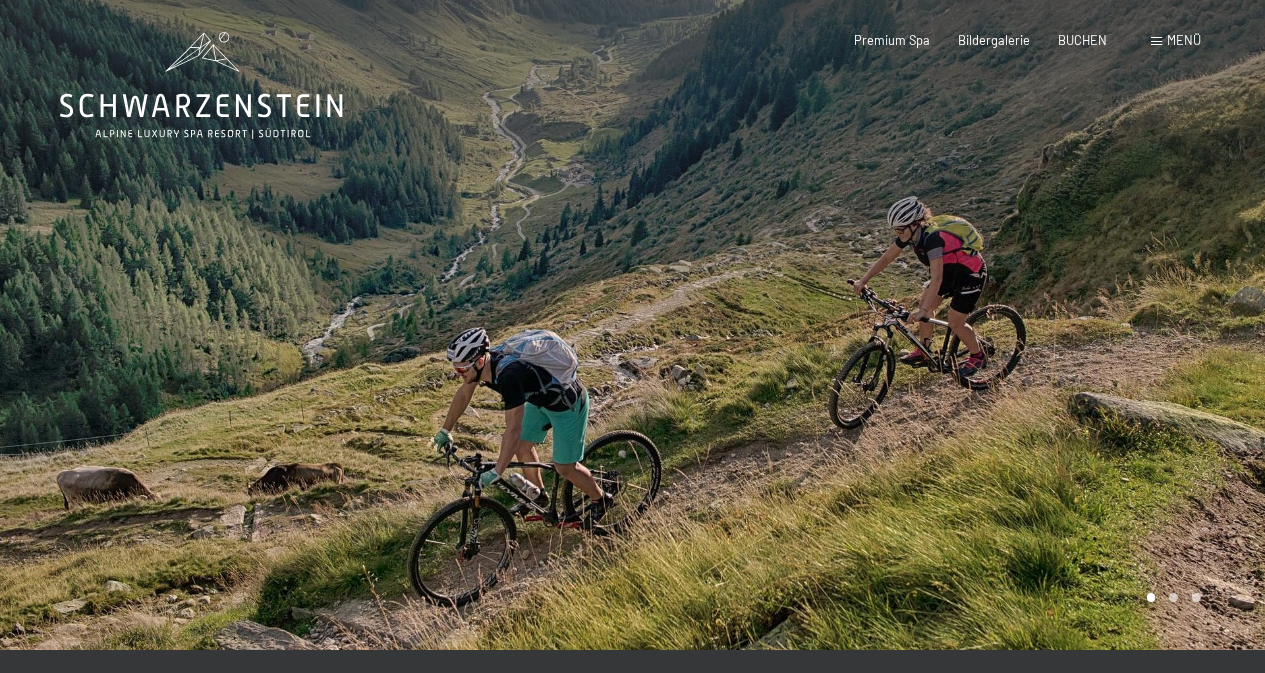 scroll, scrollTop: 0, scrollLeft: 0, axis: both 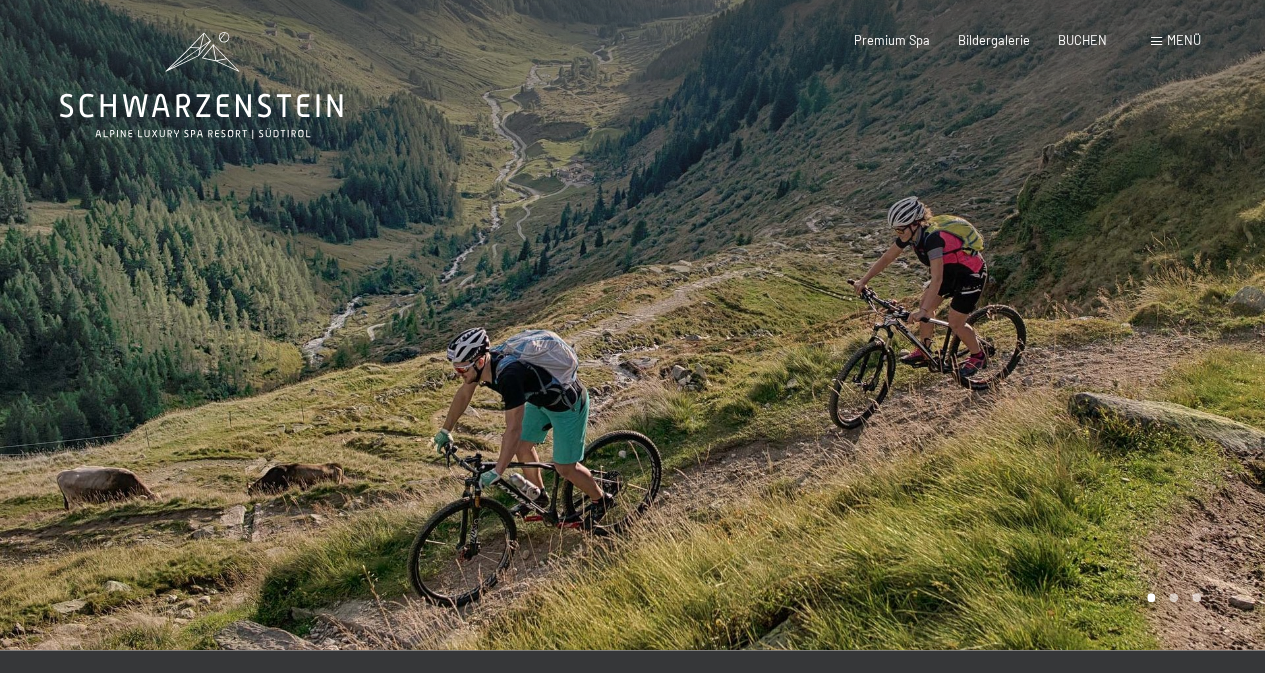 click on "Menü" at bounding box center [1184, 40] 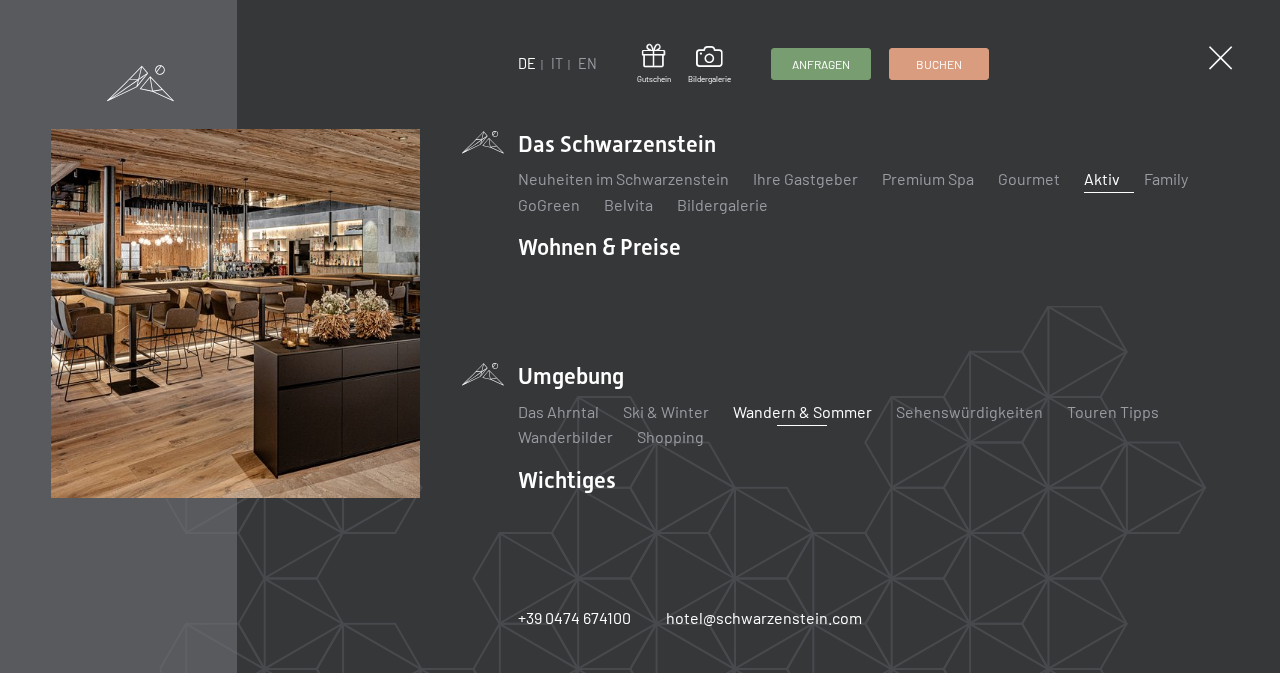 click on "Aktiv" at bounding box center [1102, 178] 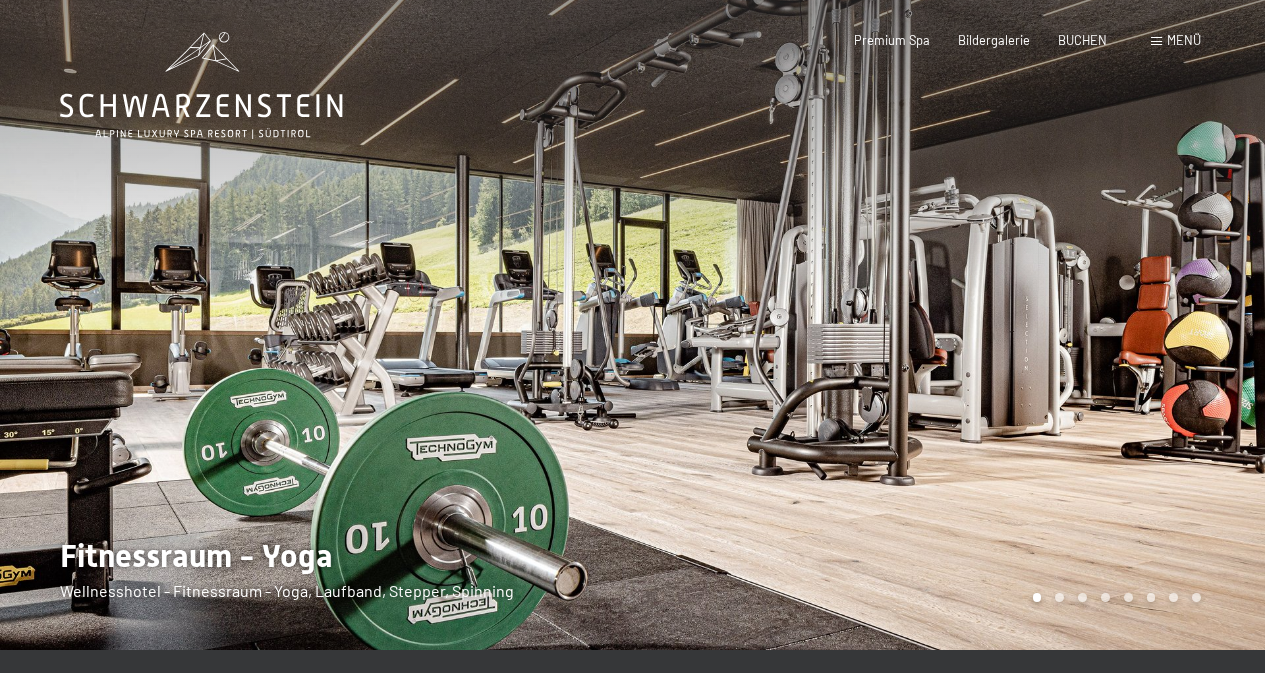 scroll, scrollTop: 0, scrollLeft: 0, axis: both 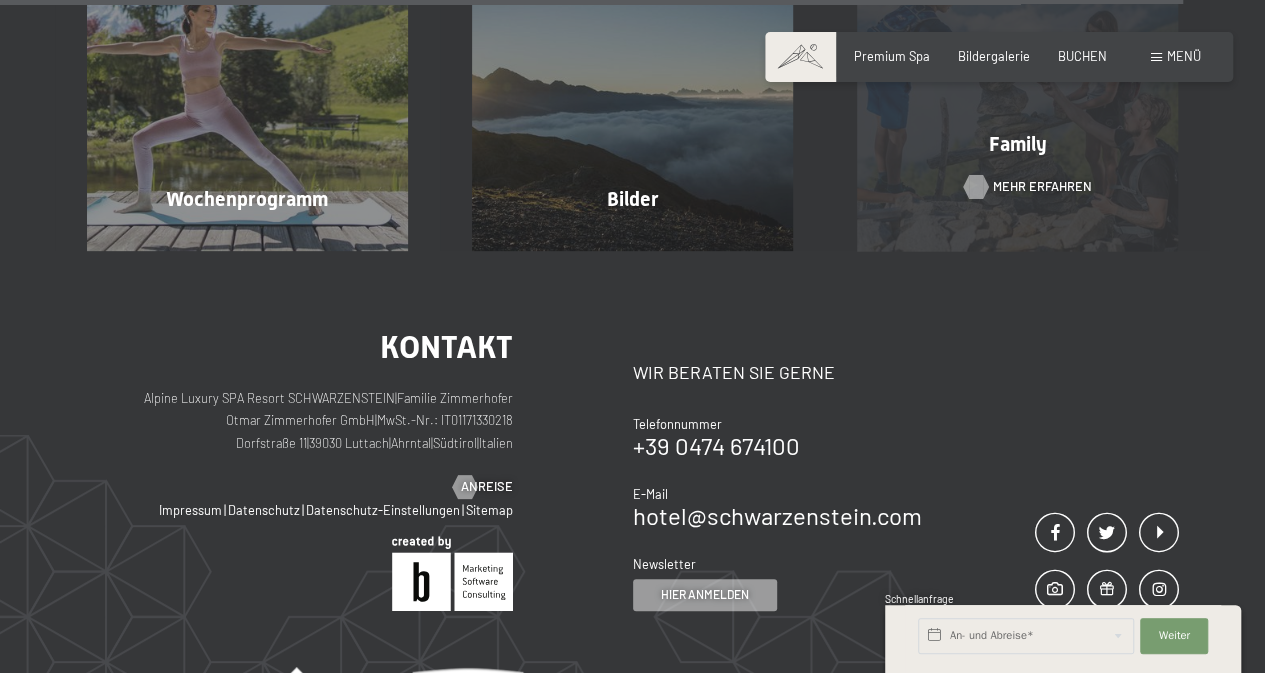 click on "Mehr erfahren" at bounding box center [1041, 187] 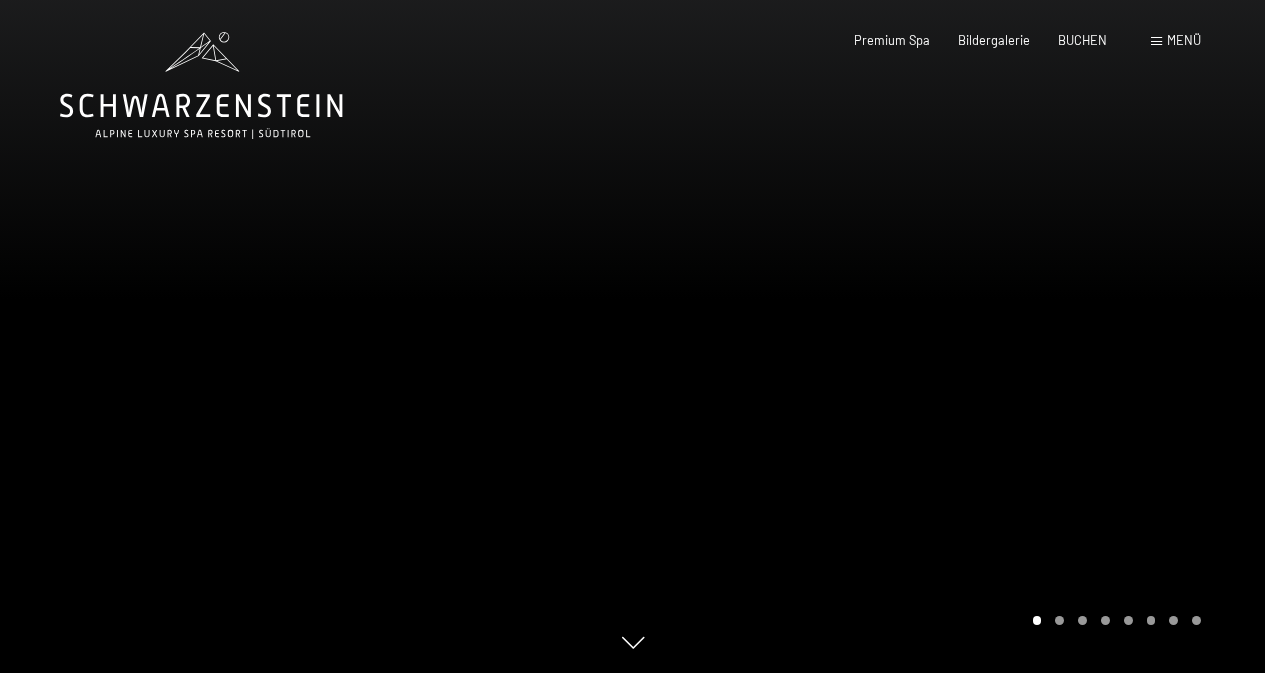 scroll, scrollTop: 0, scrollLeft: 0, axis: both 